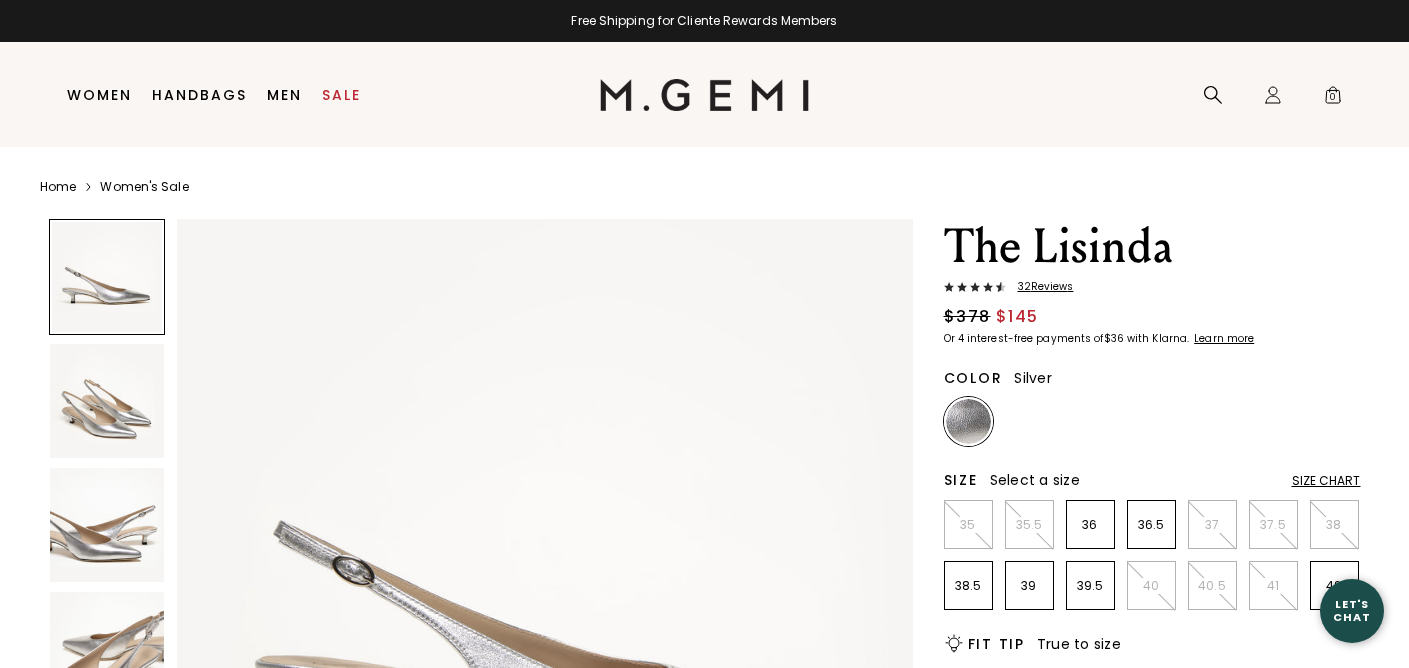scroll, scrollTop: 0, scrollLeft: 0, axis: both 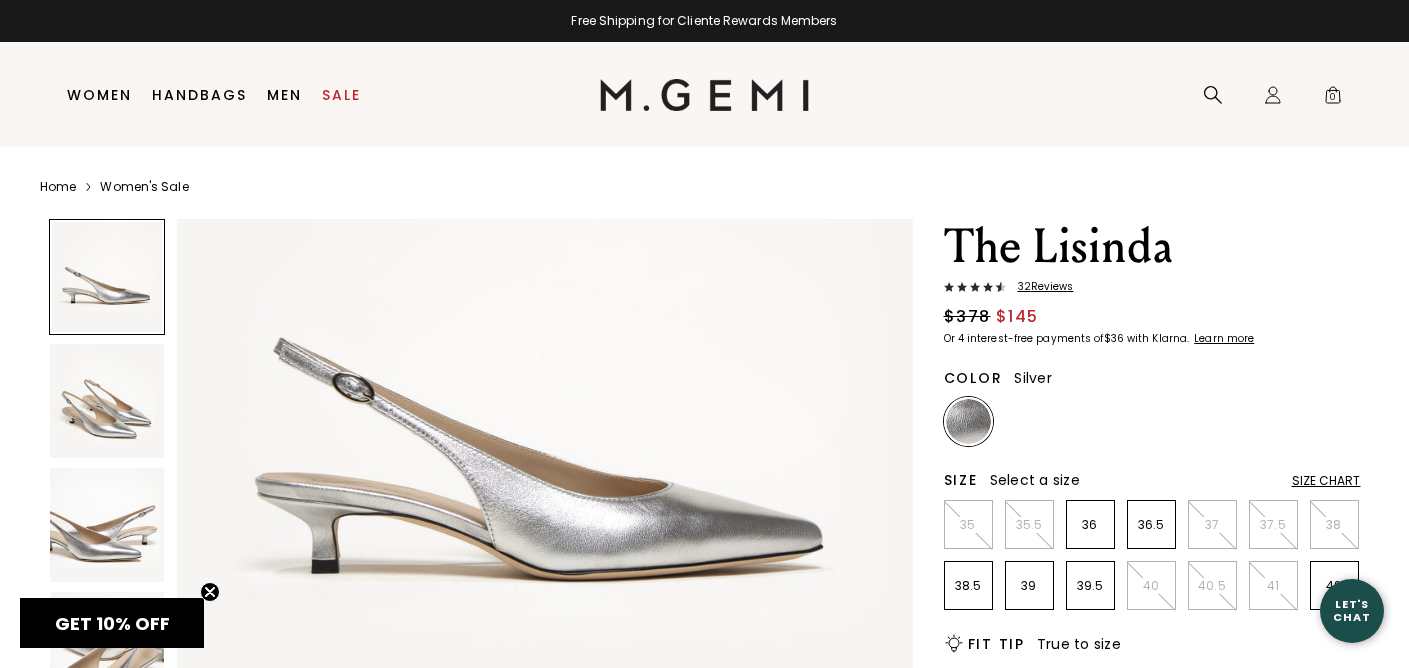 click at bounding box center [107, 401] 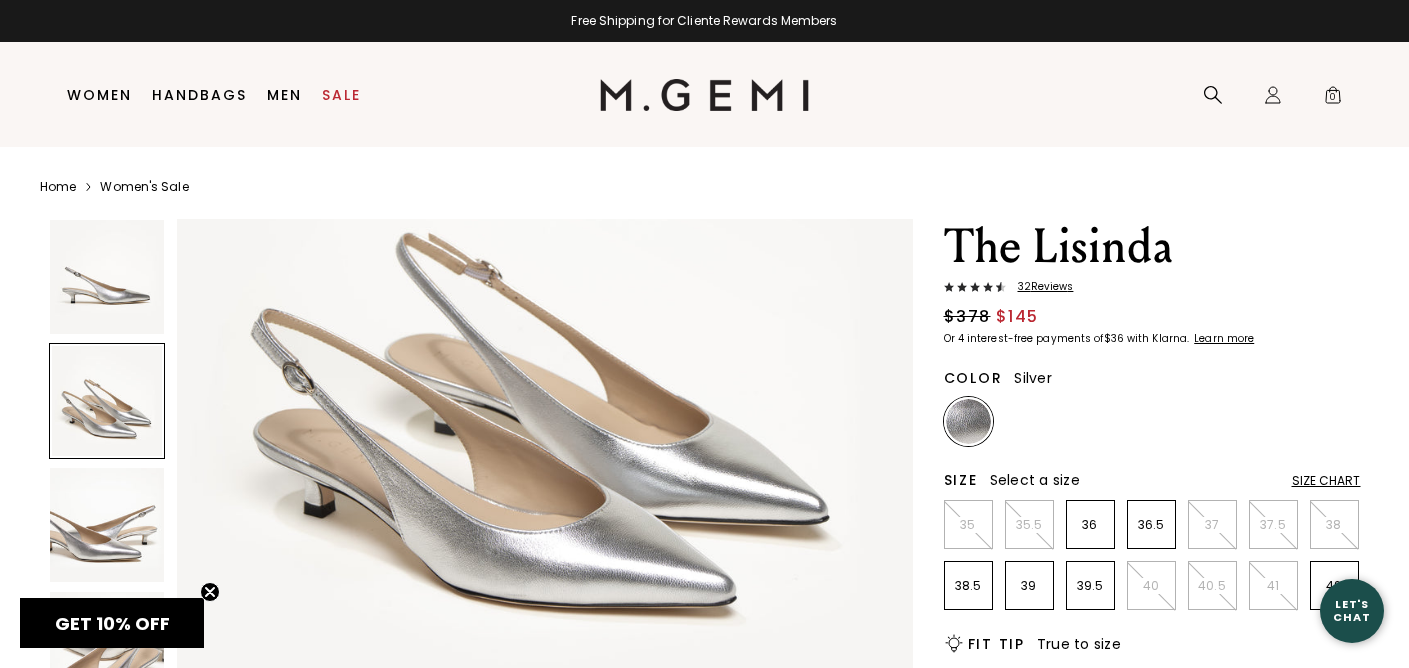 scroll, scrollTop: 982, scrollLeft: 0, axis: vertical 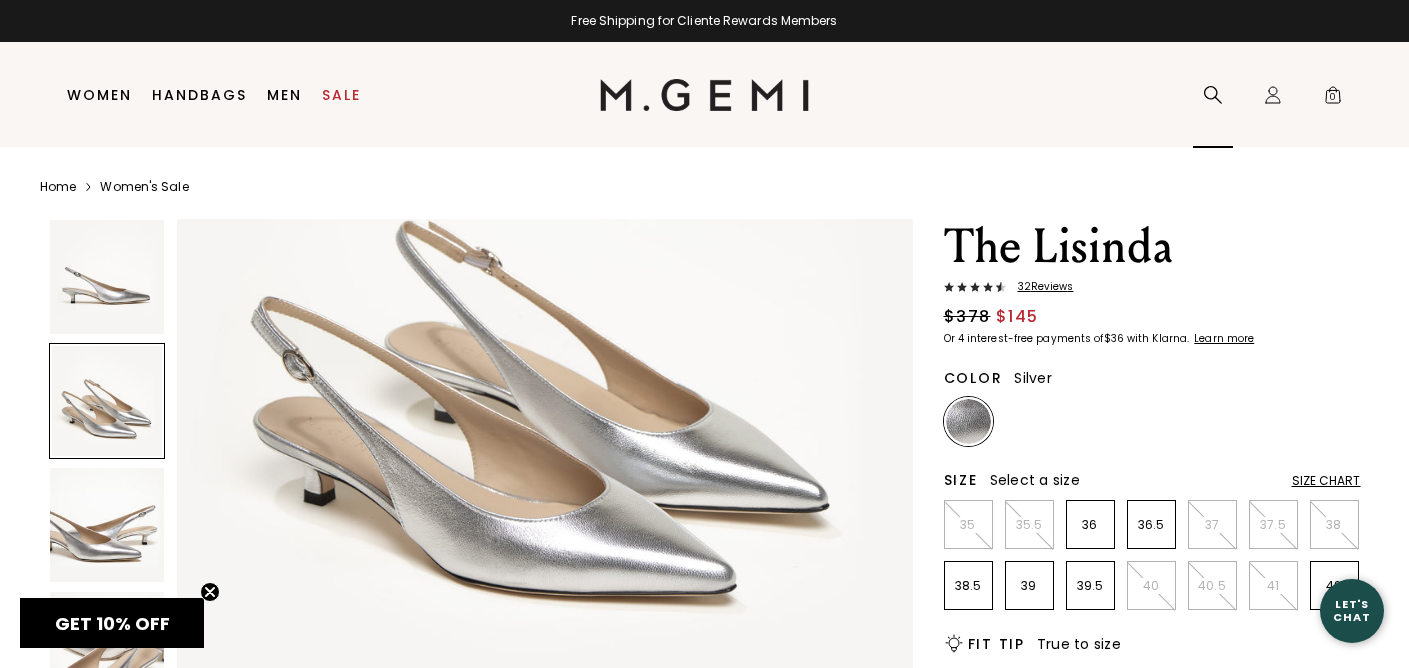click 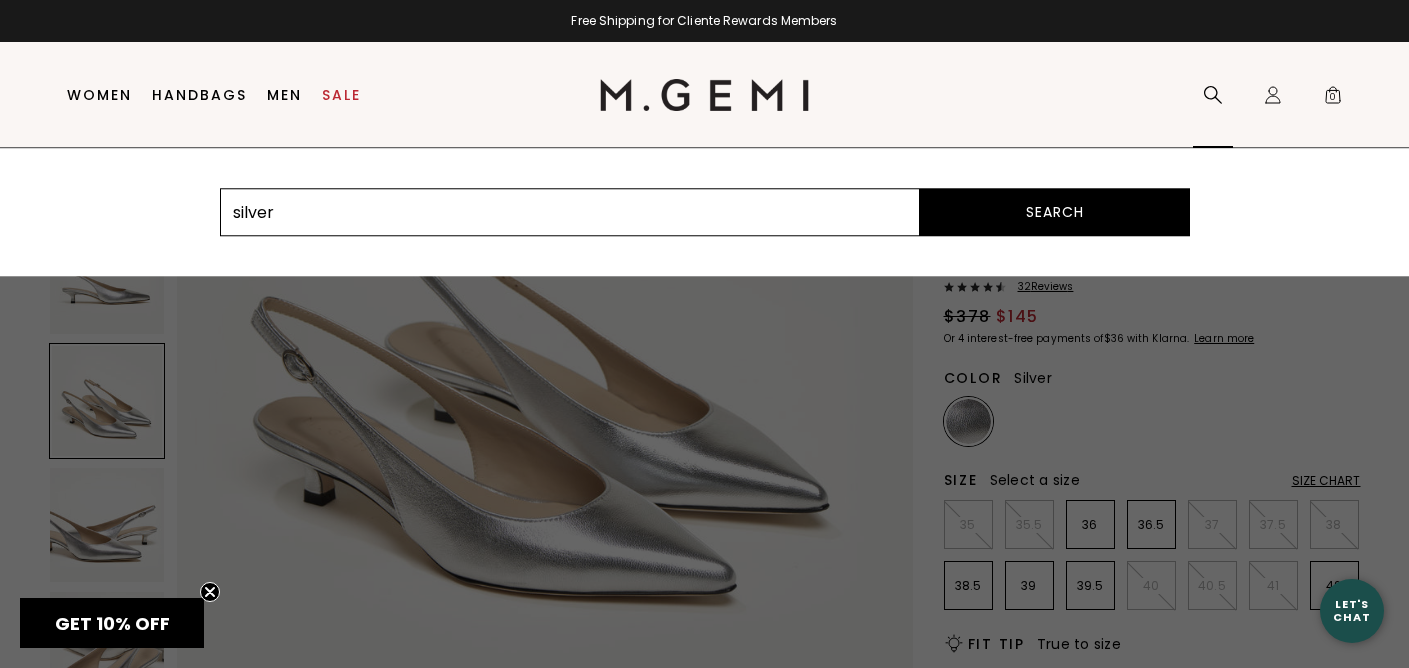 type on "silver" 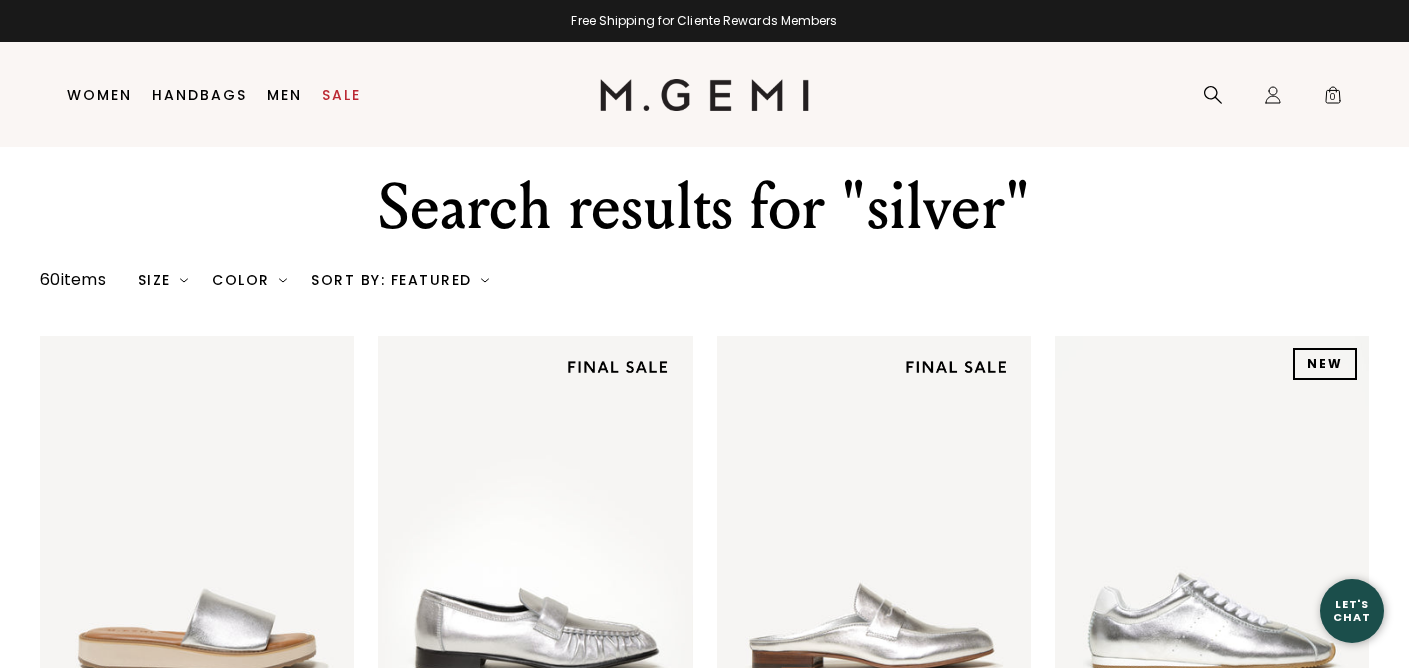 scroll, scrollTop: 0, scrollLeft: 0, axis: both 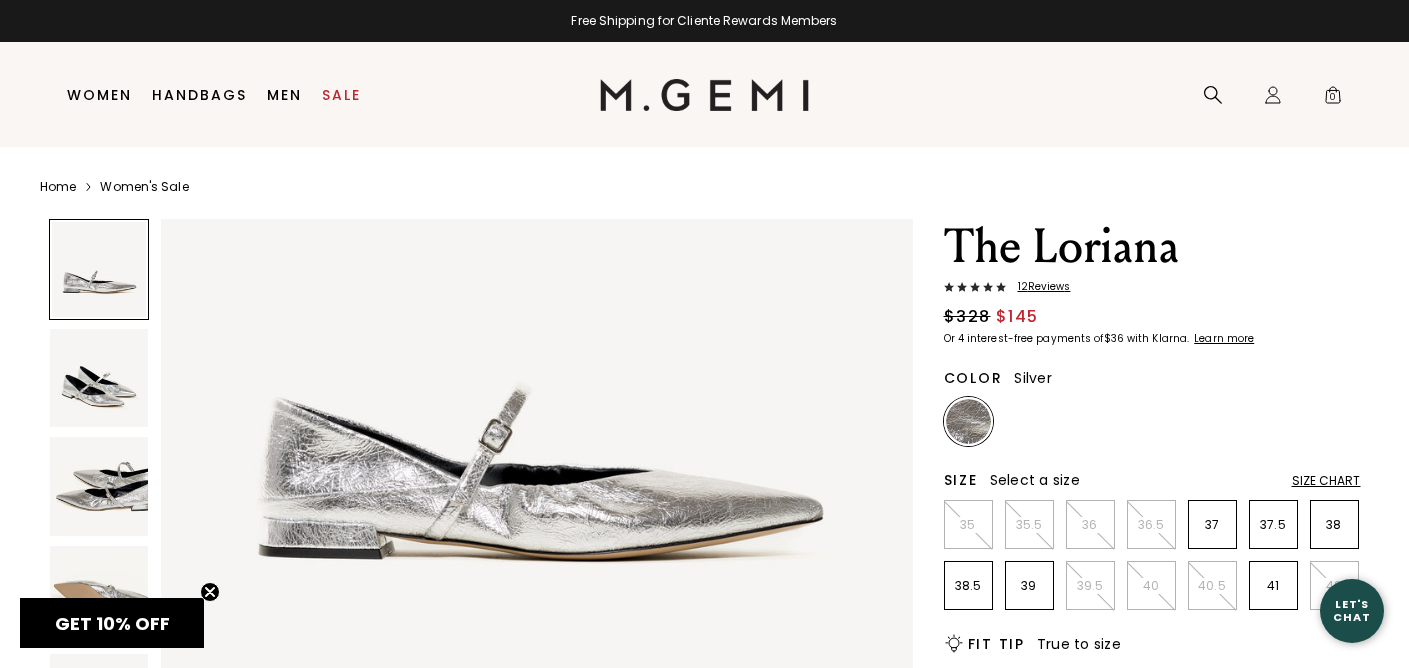 click at bounding box center (99, 486) 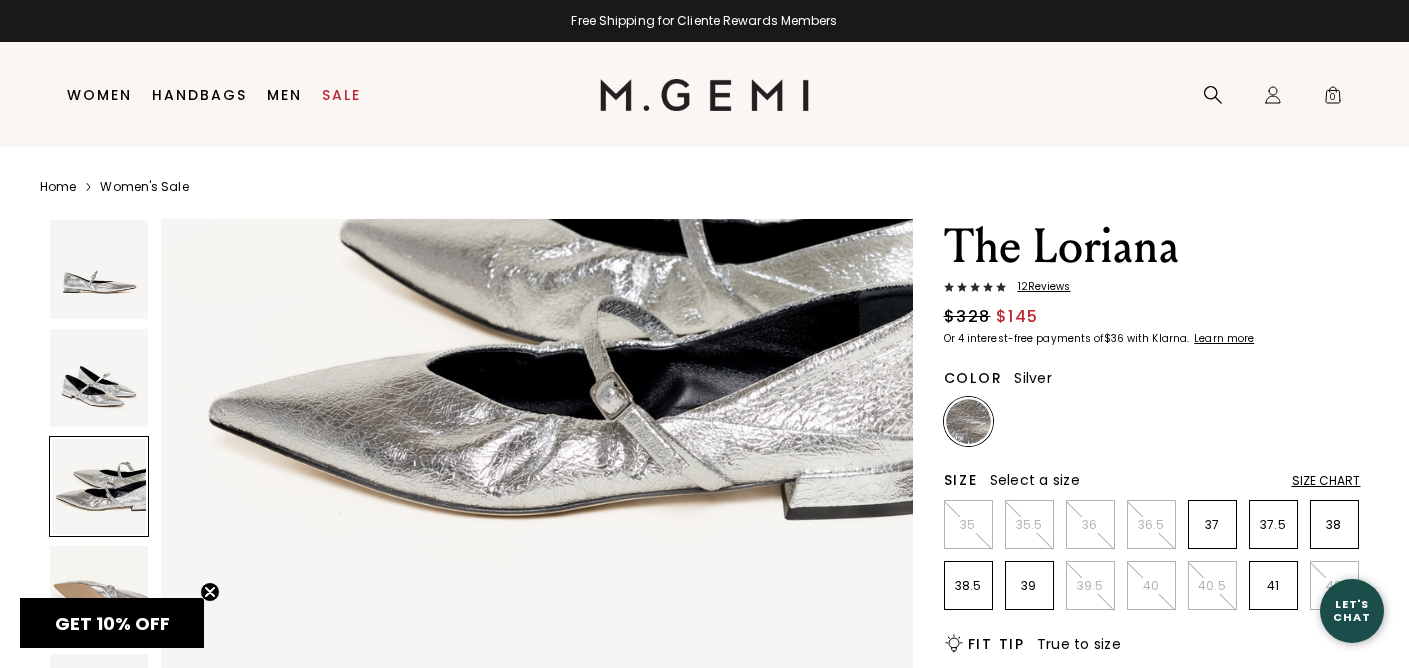 scroll, scrollTop: 1812, scrollLeft: 0, axis: vertical 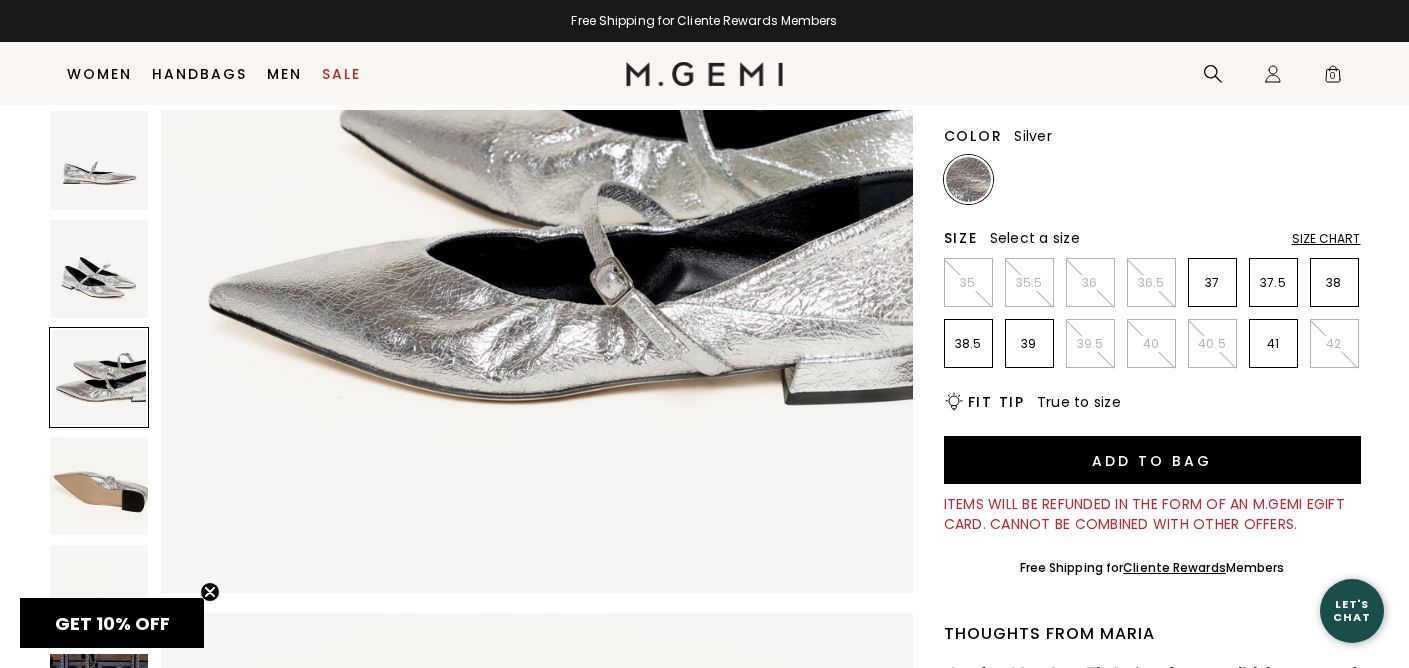 click at bounding box center (99, 486) 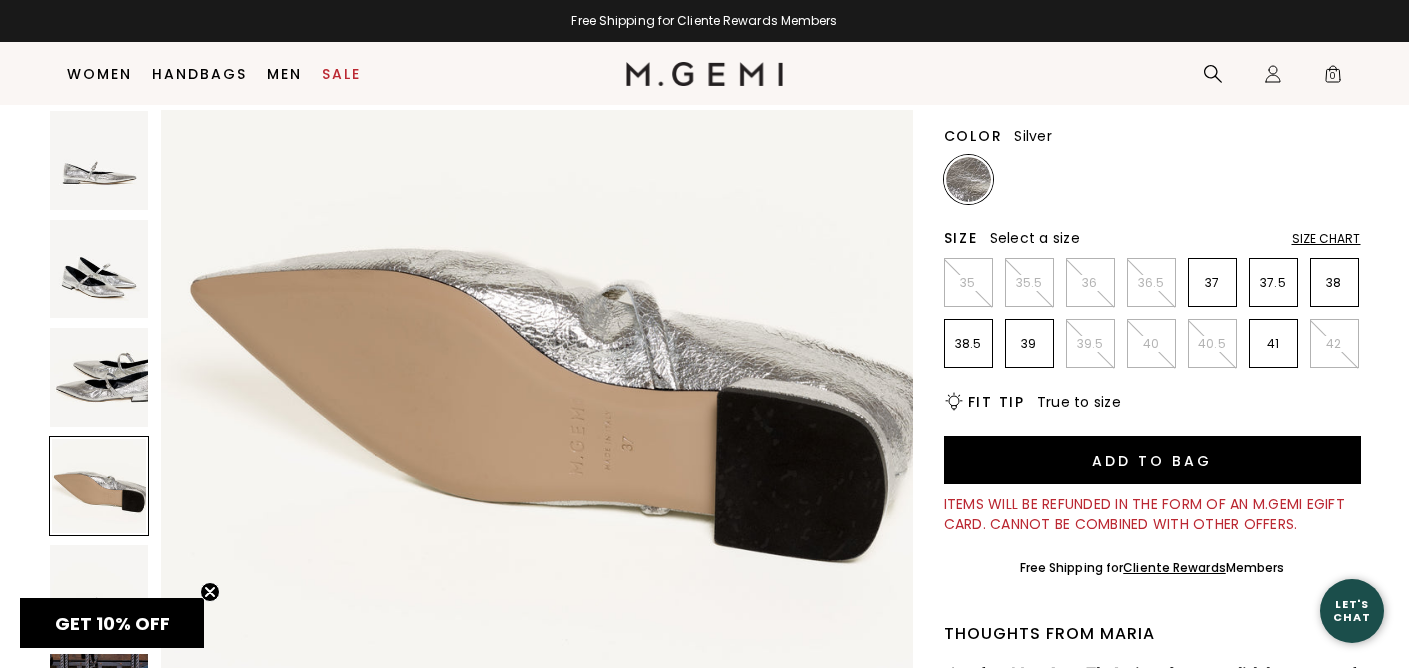 scroll, scrollTop: 2445, scrollLeft: 0, axis: vertical 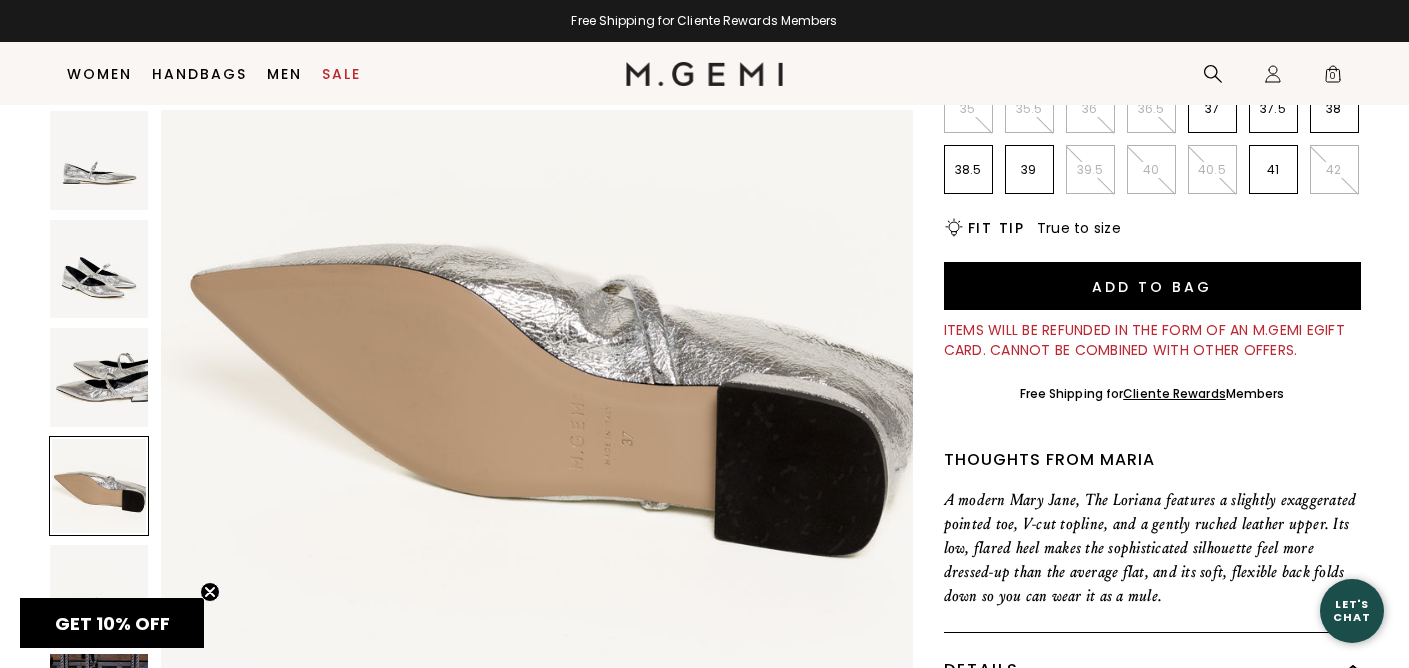 click 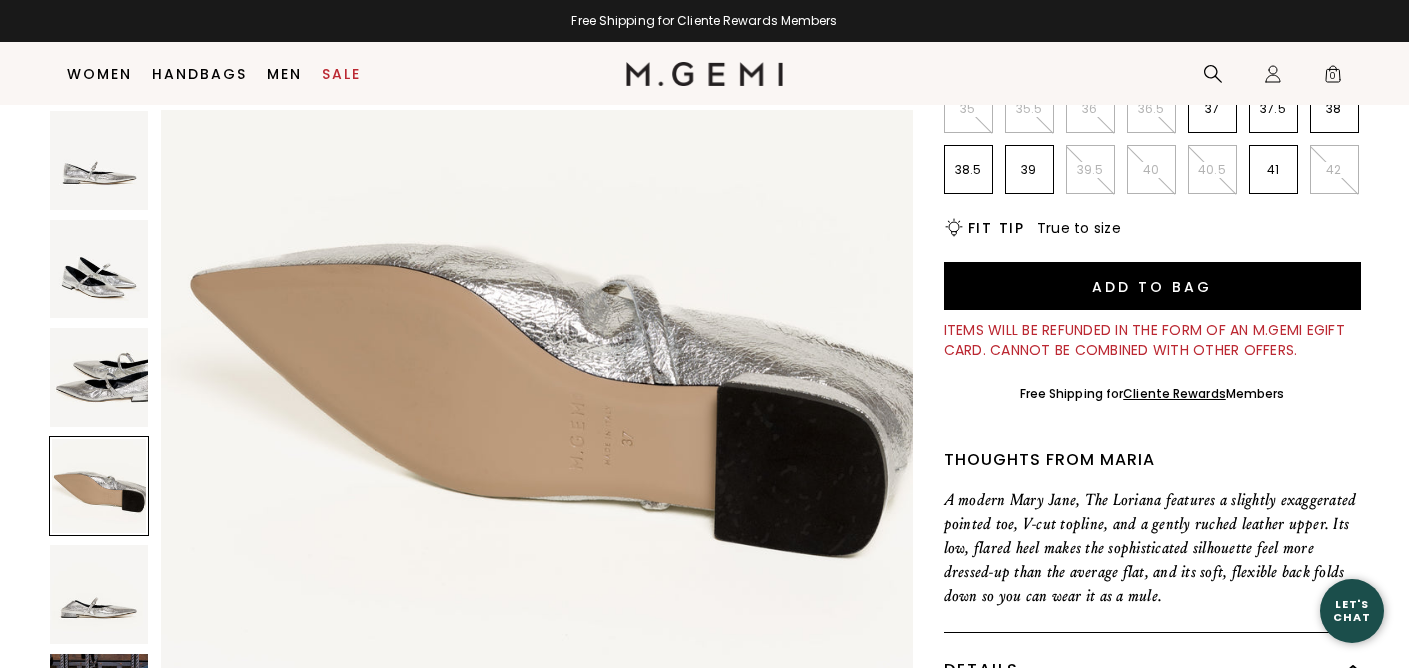 click at bounding box center (99, 703) 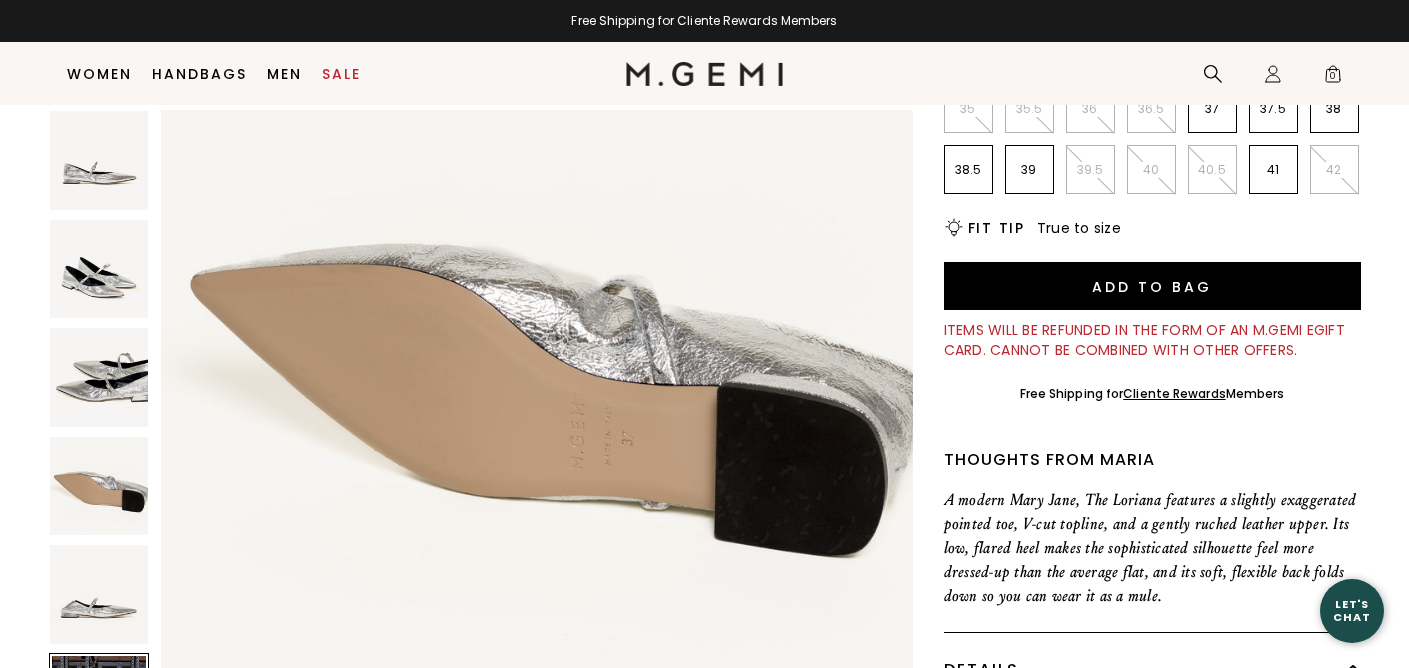 scroll, scrollTop: 3858, scrollLeft: 0, axis: vertical 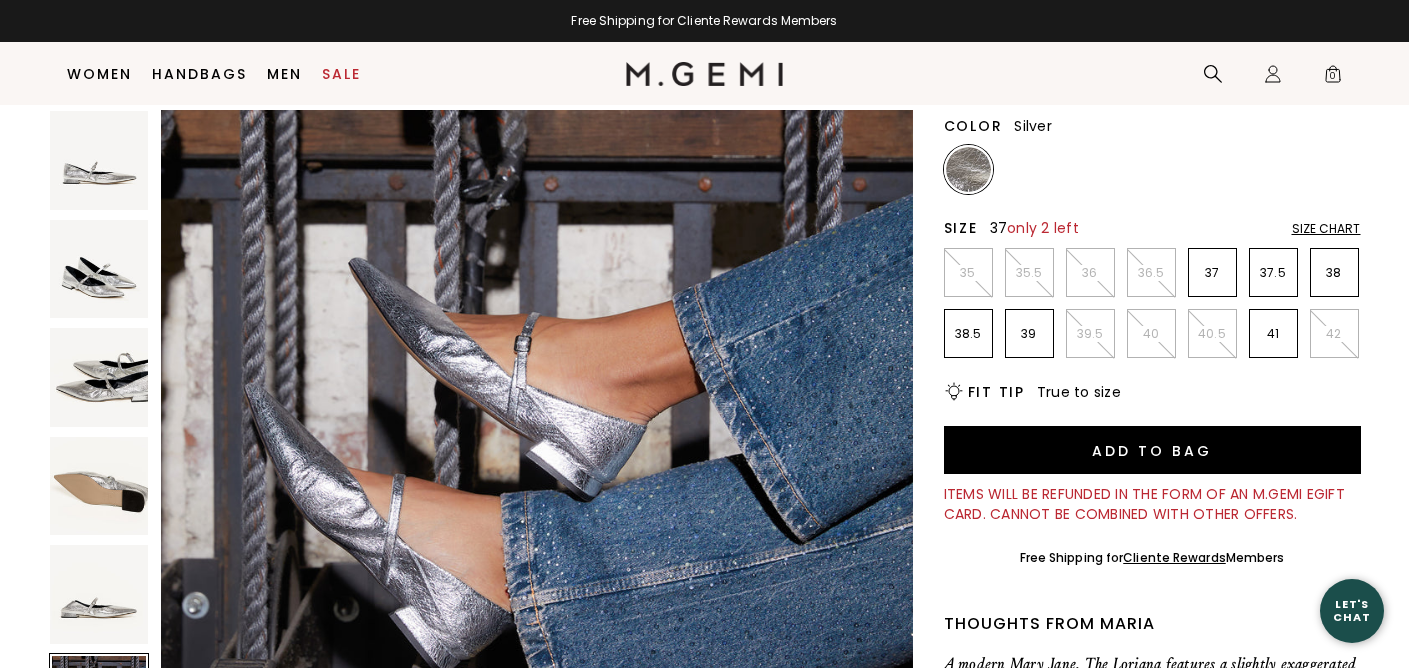 click on "37" at bounding box center (1212, 273) 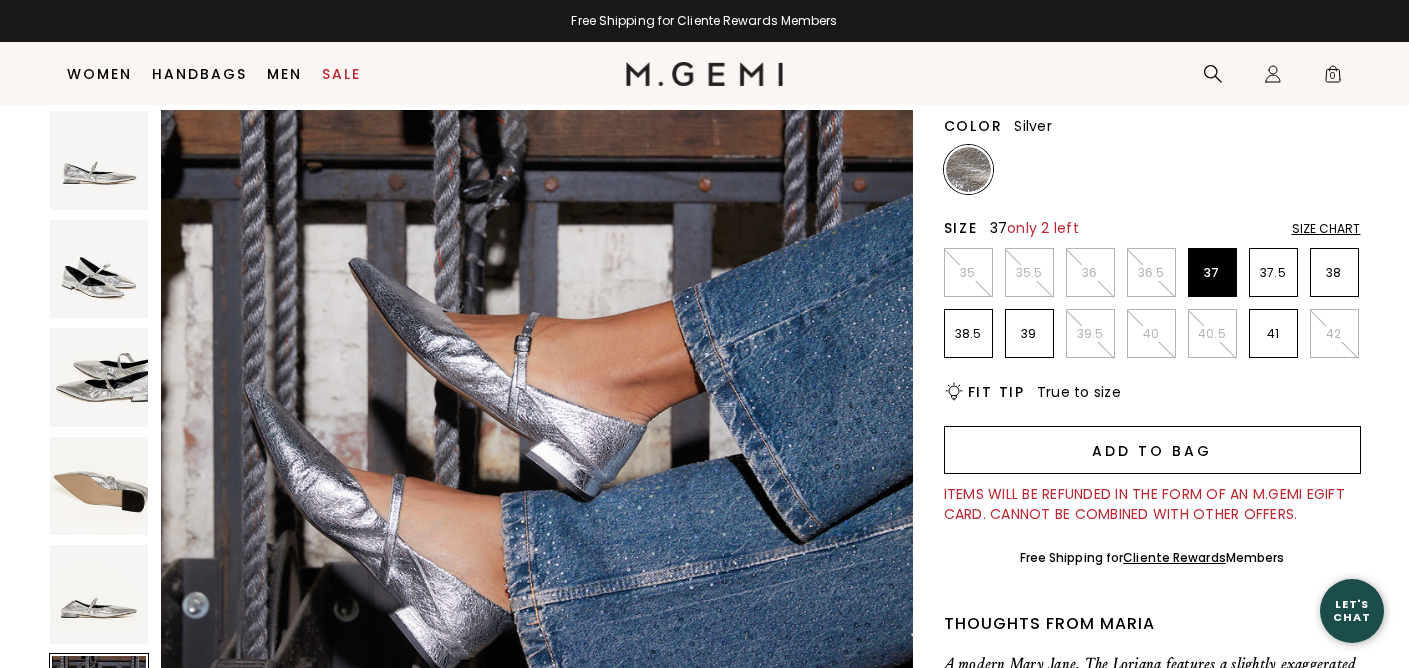 scroll, scrollTop: 0, scrollLeft: 0, axis: both 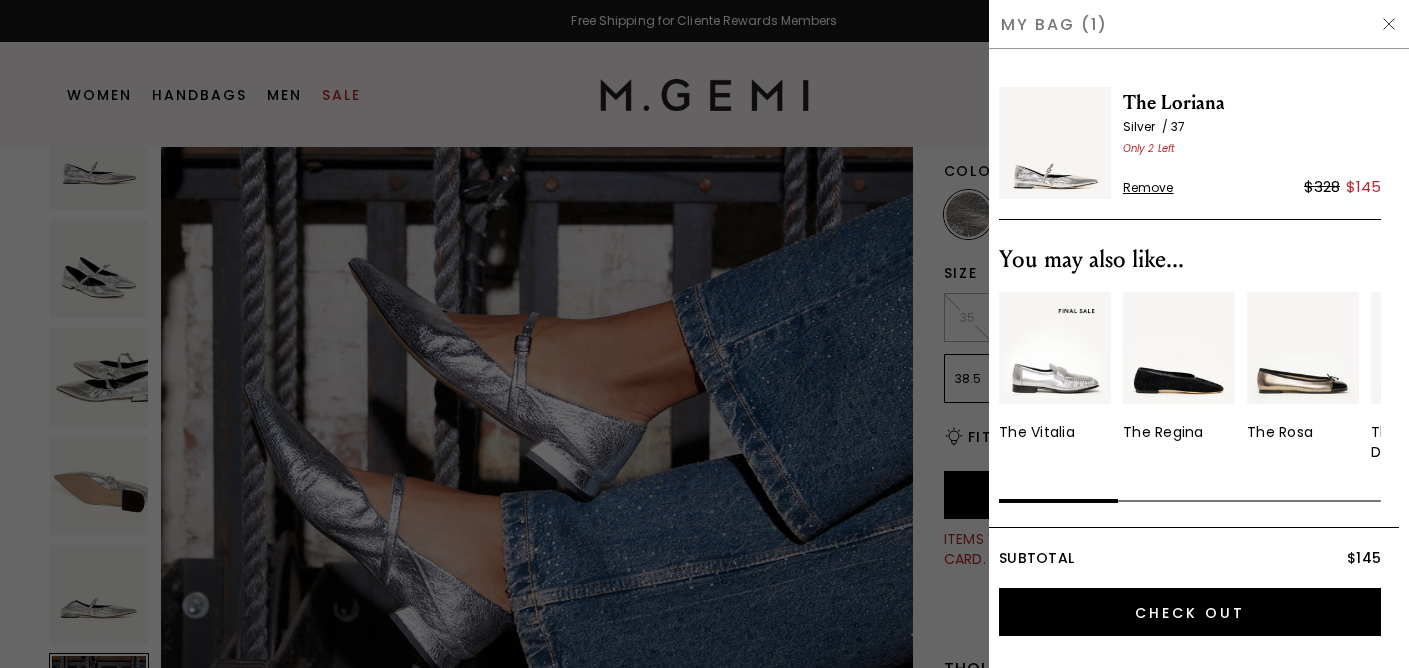 click at bounding box center [1389, 24] 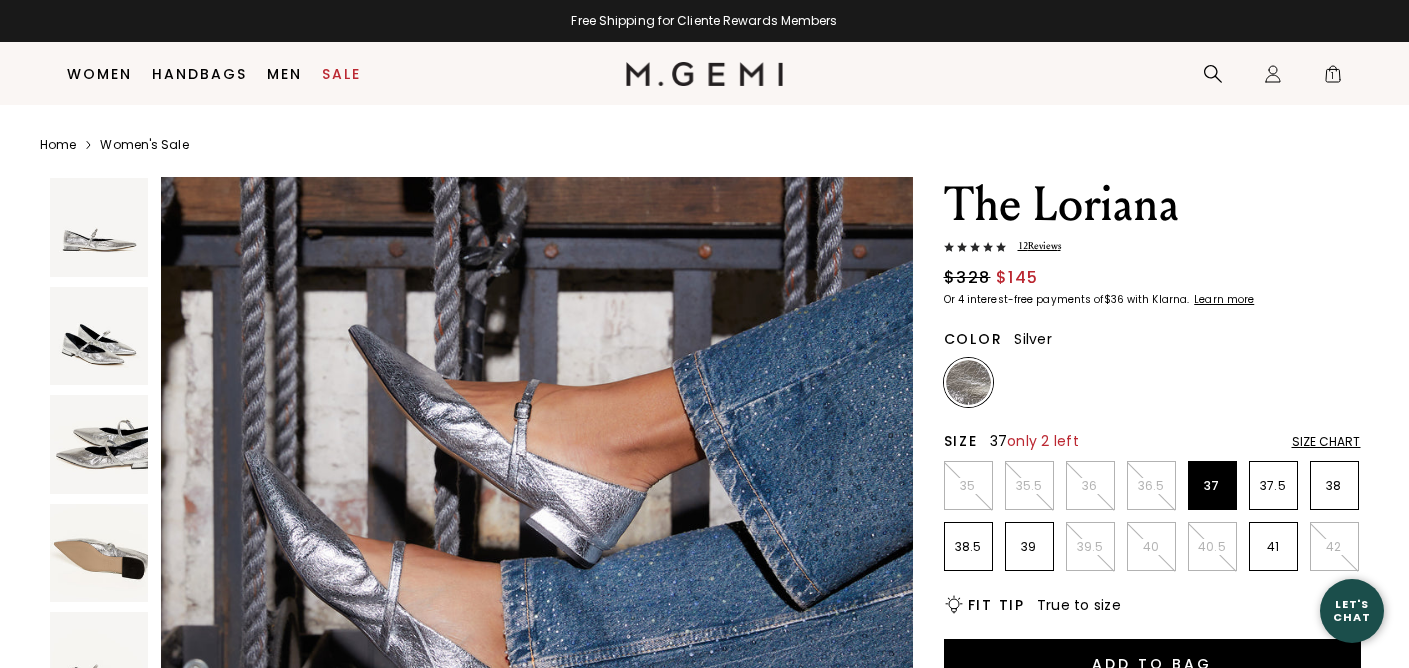 scroll, scrollTop: 210, scrollLeft: 0, axis: vertical 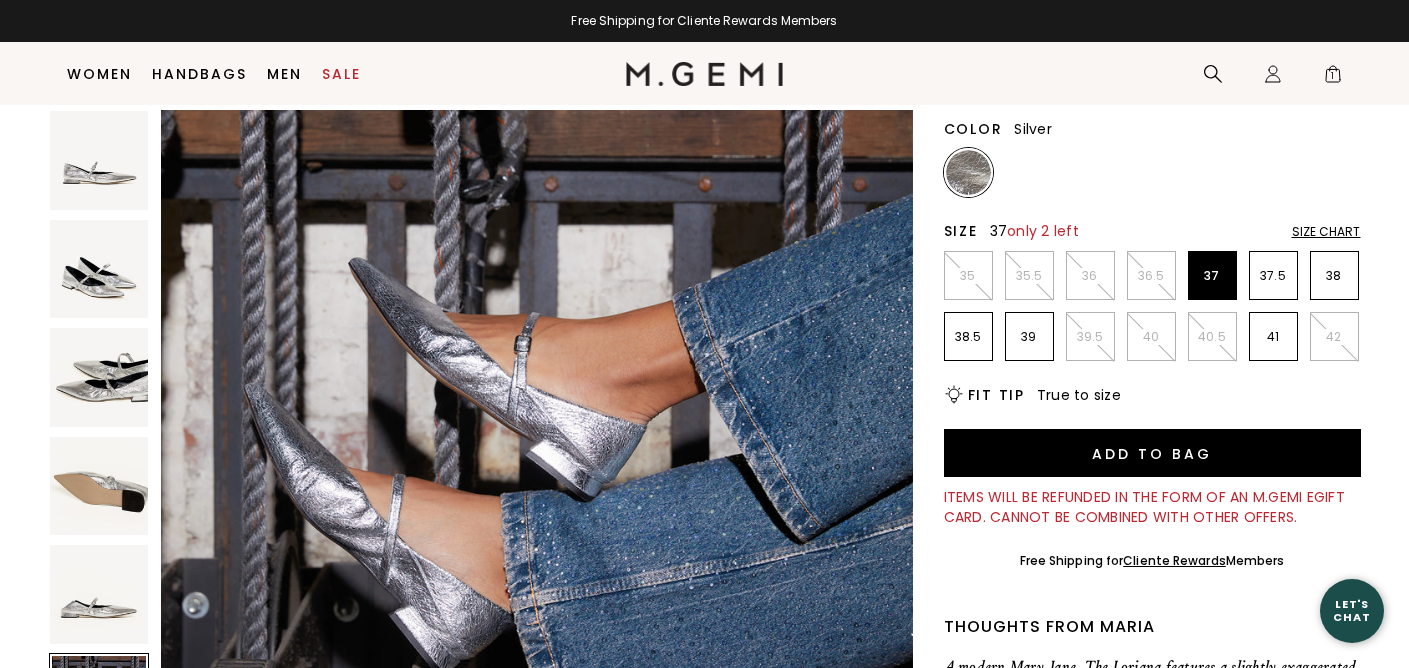 click at bounding box center (704, 73) 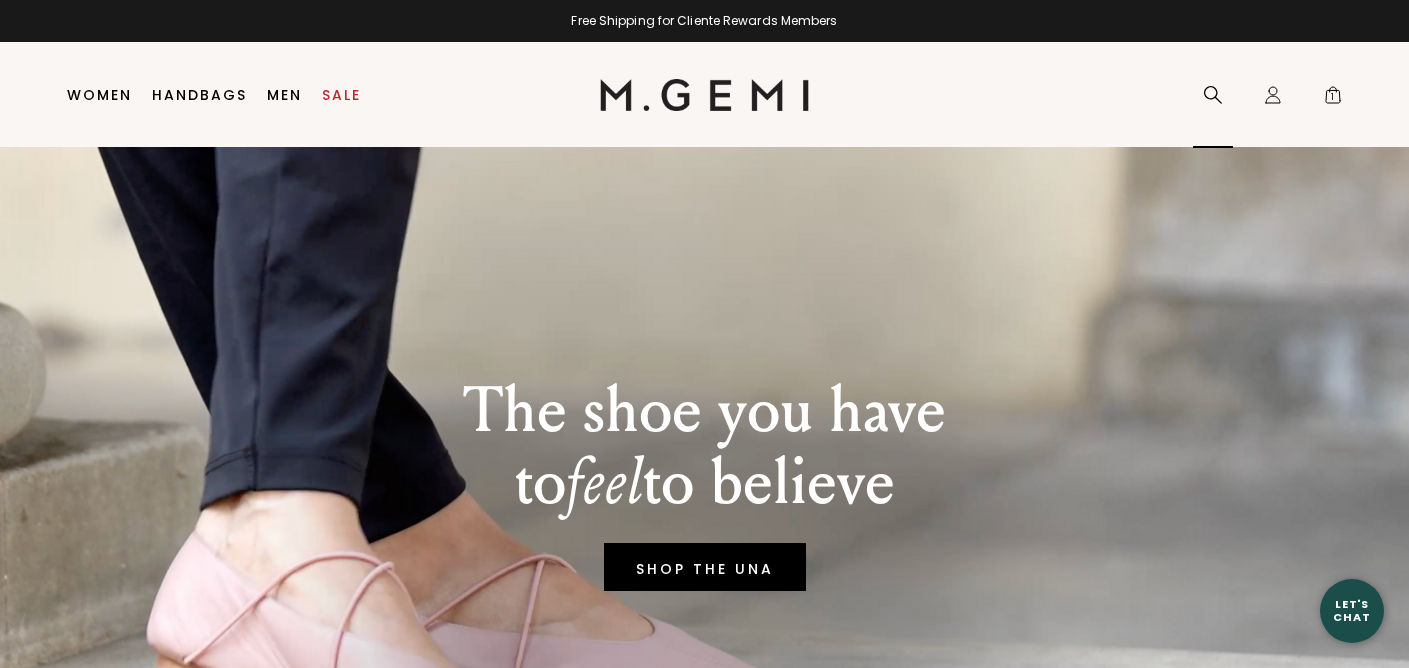 scroll, scrollTop: 0, scrollLeft: 0, axis: both 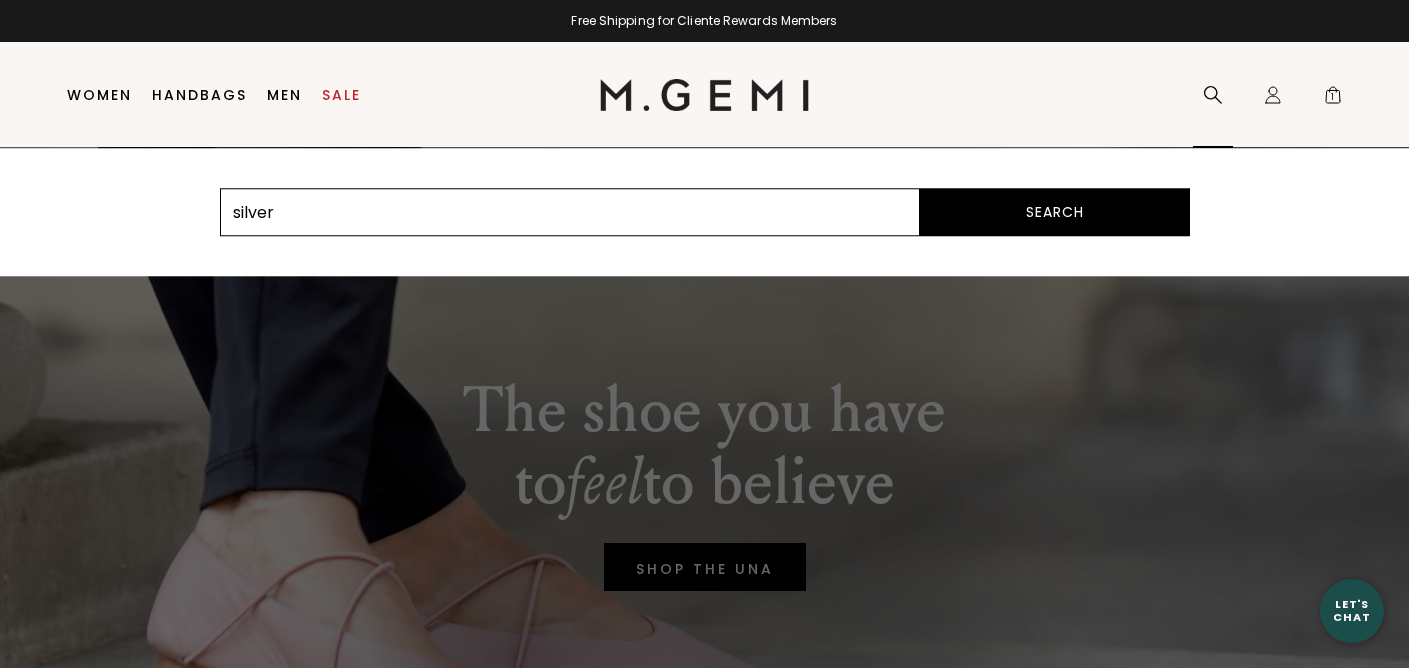 type on "silver" 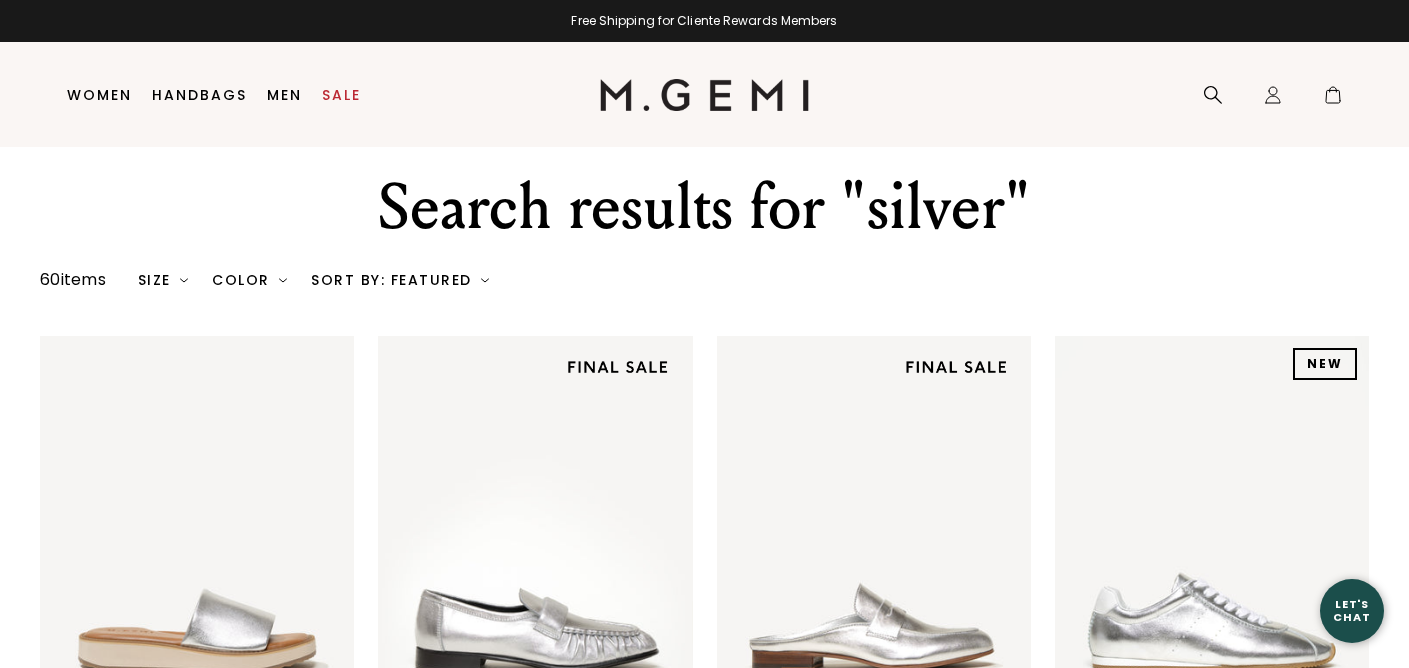 scroll, scrollTop: 252, scrollLeft: 0, axis: vertical 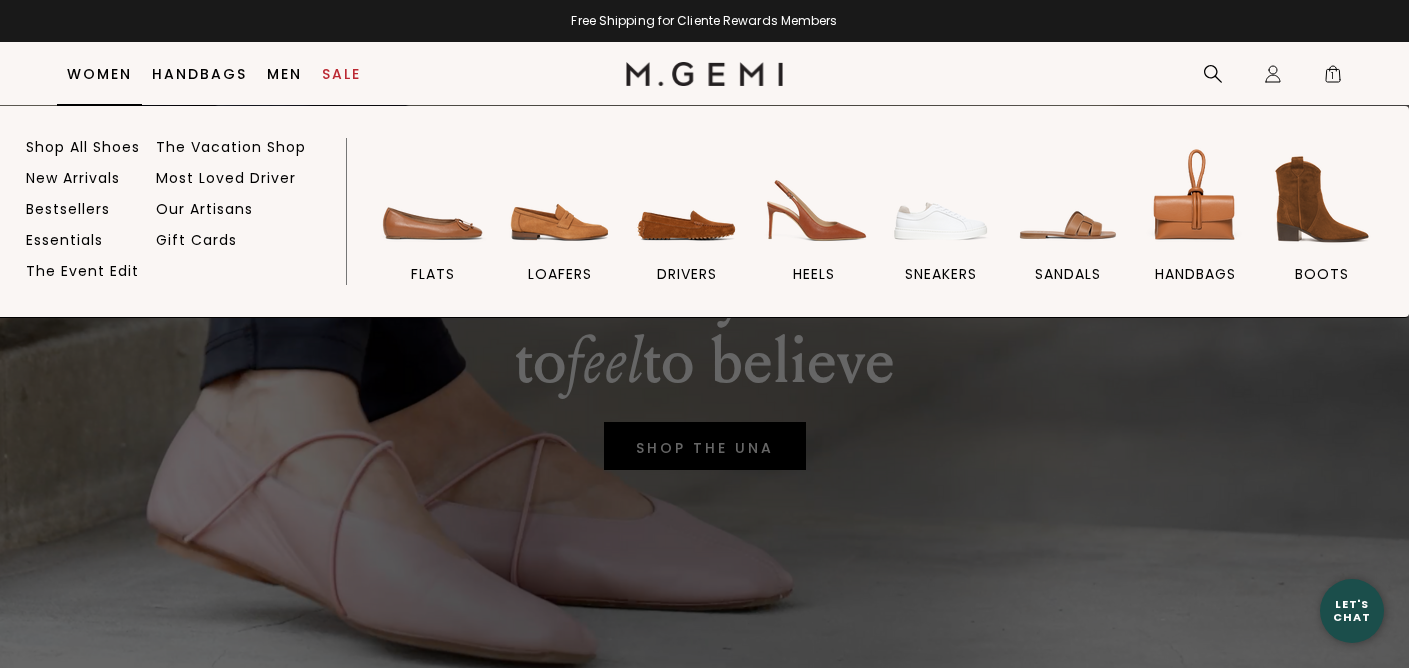 click on "Women" at bounding box center (99, 74) 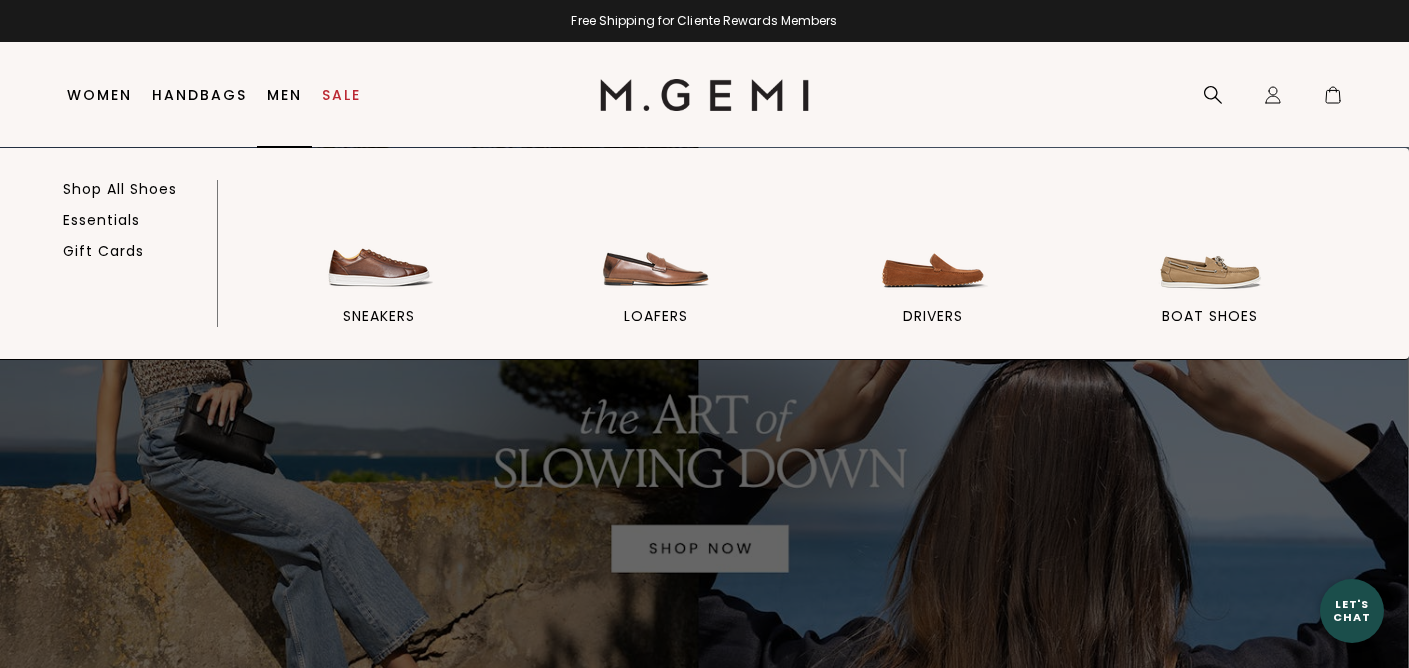 scroll, scrollTop: 0, scrollLeft: 0, axis: both 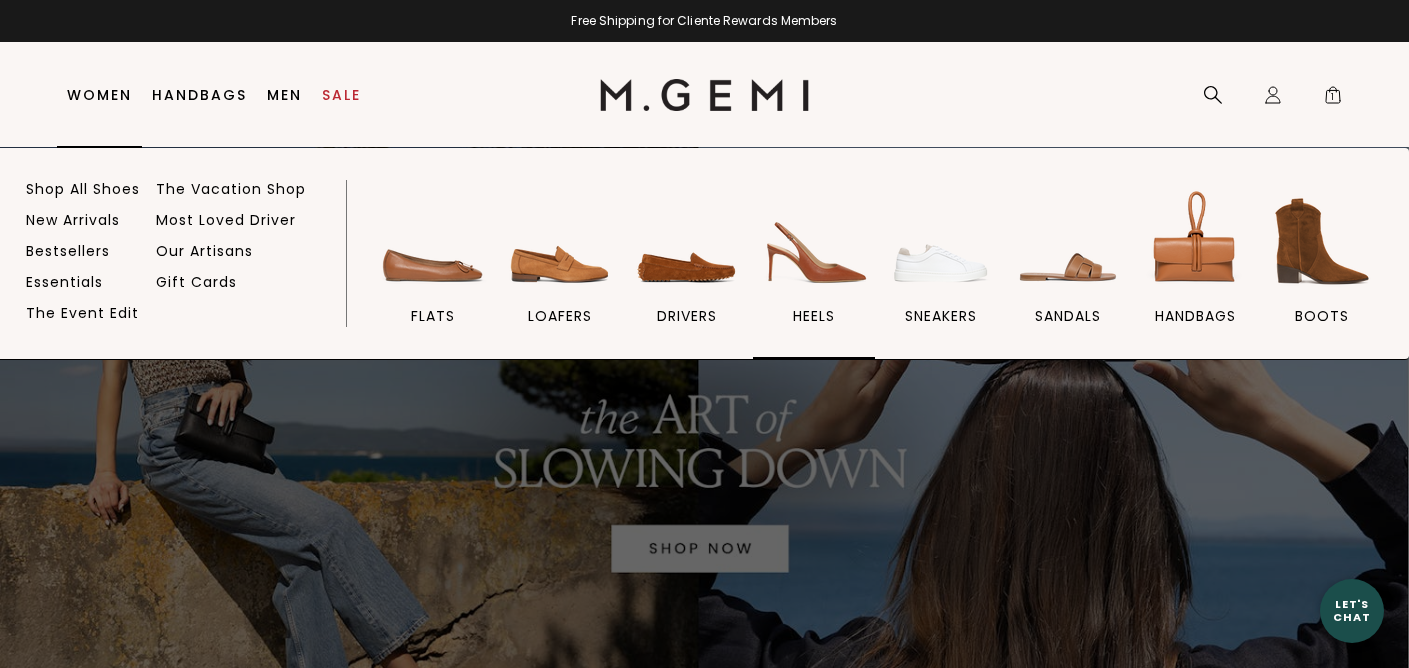 click at bounding box center (814, 241) 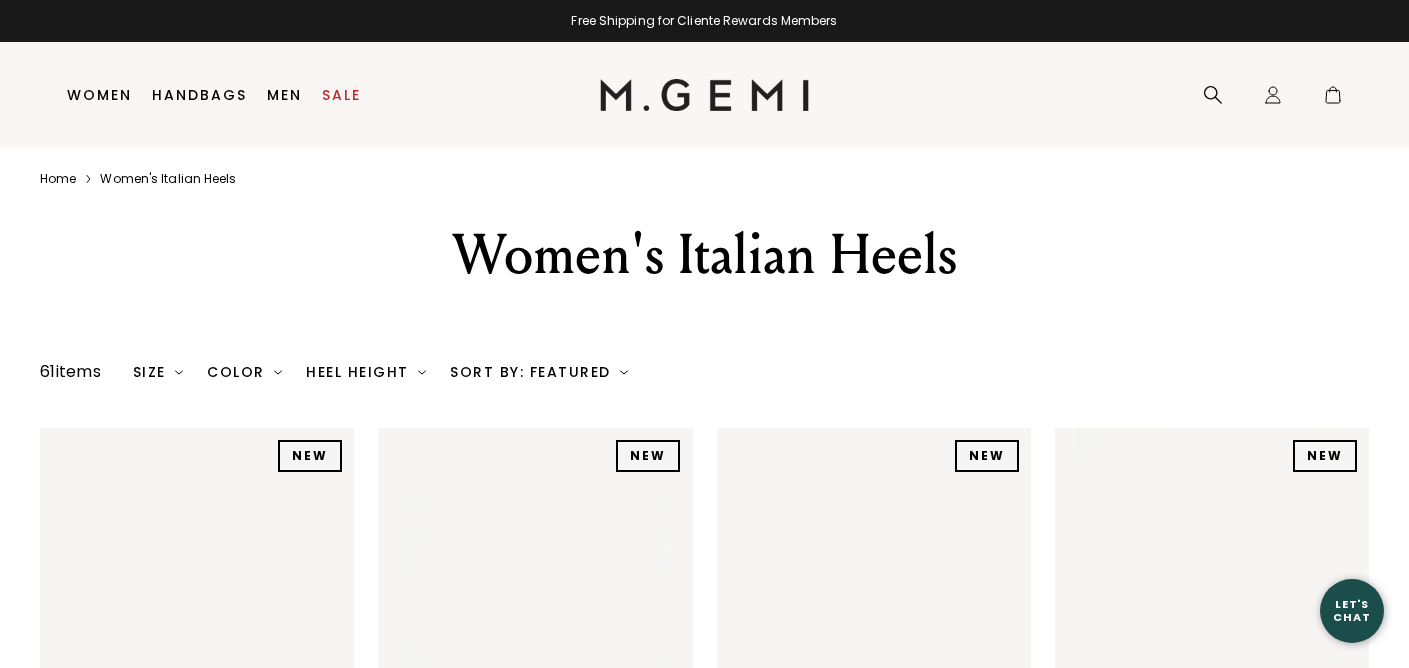 scroll, scrollTop: 0, scrollLeft: 0, axis: both 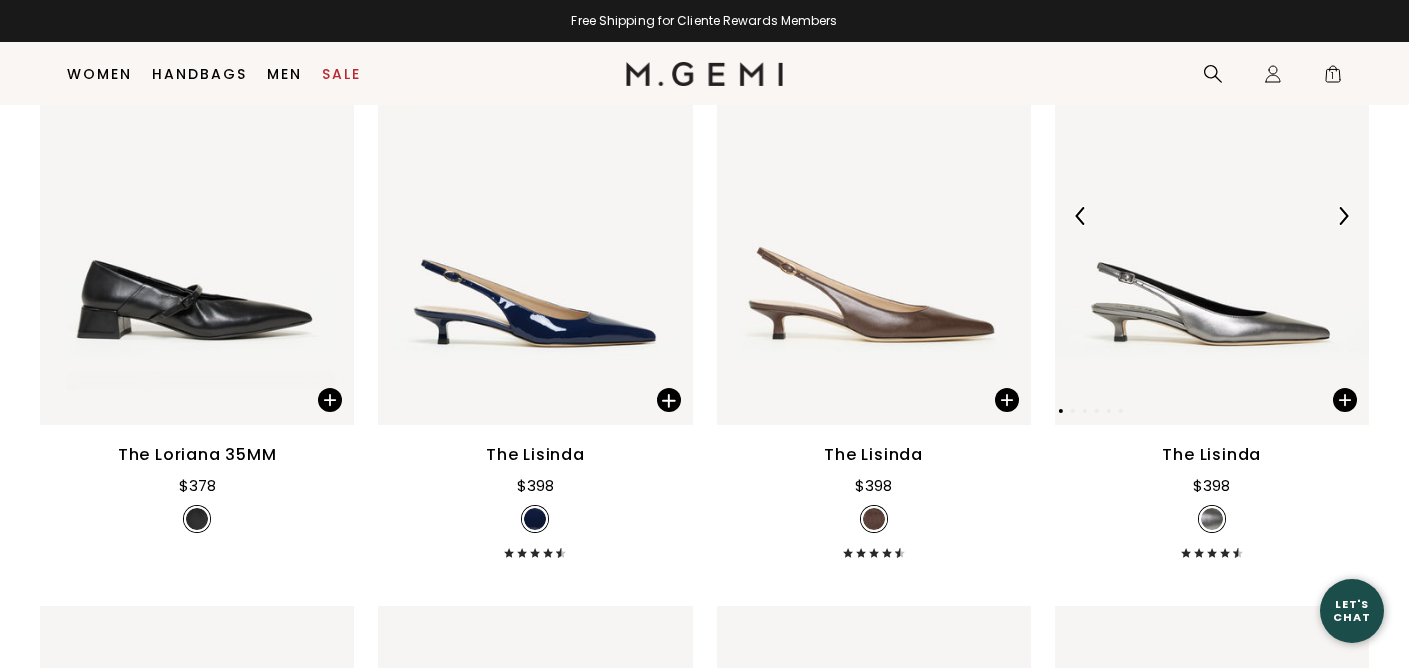 click at bounding box center [1212, 216] 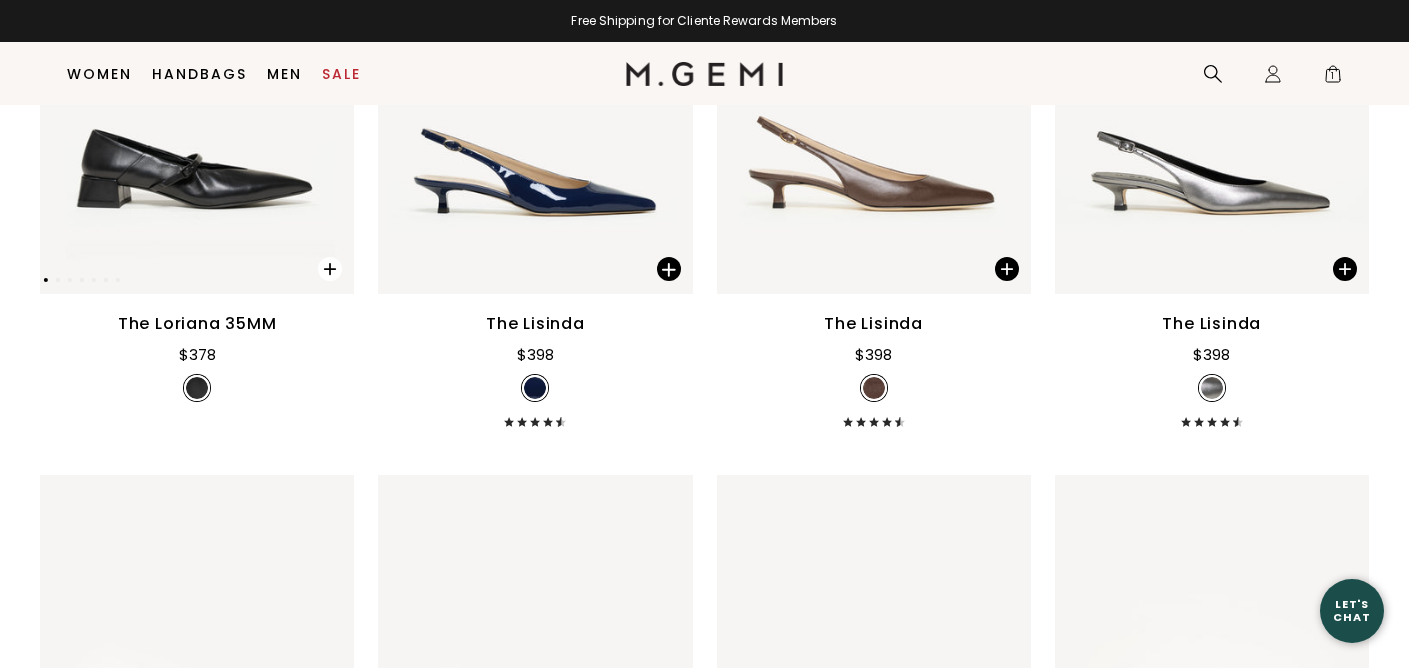 scroll, scrollTop: 1088, scrollLeft: 0, axis: vertical 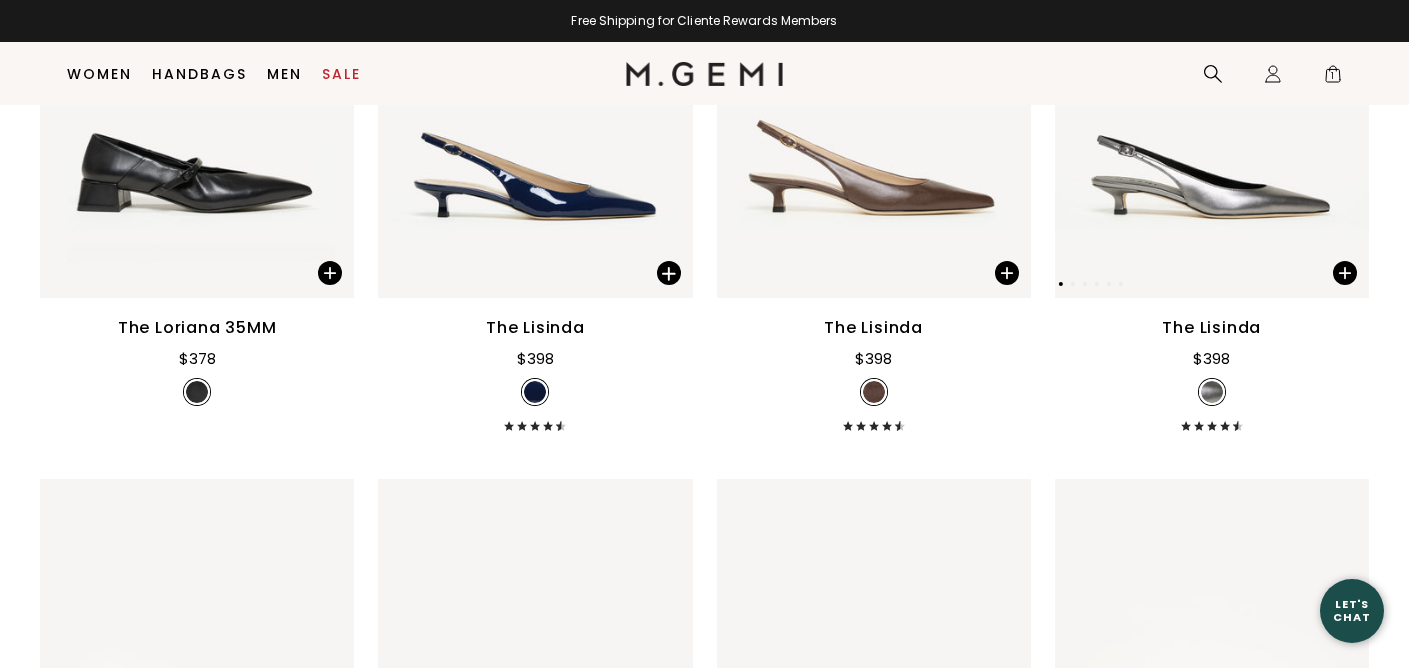 click at bounding box center [1212, 89] 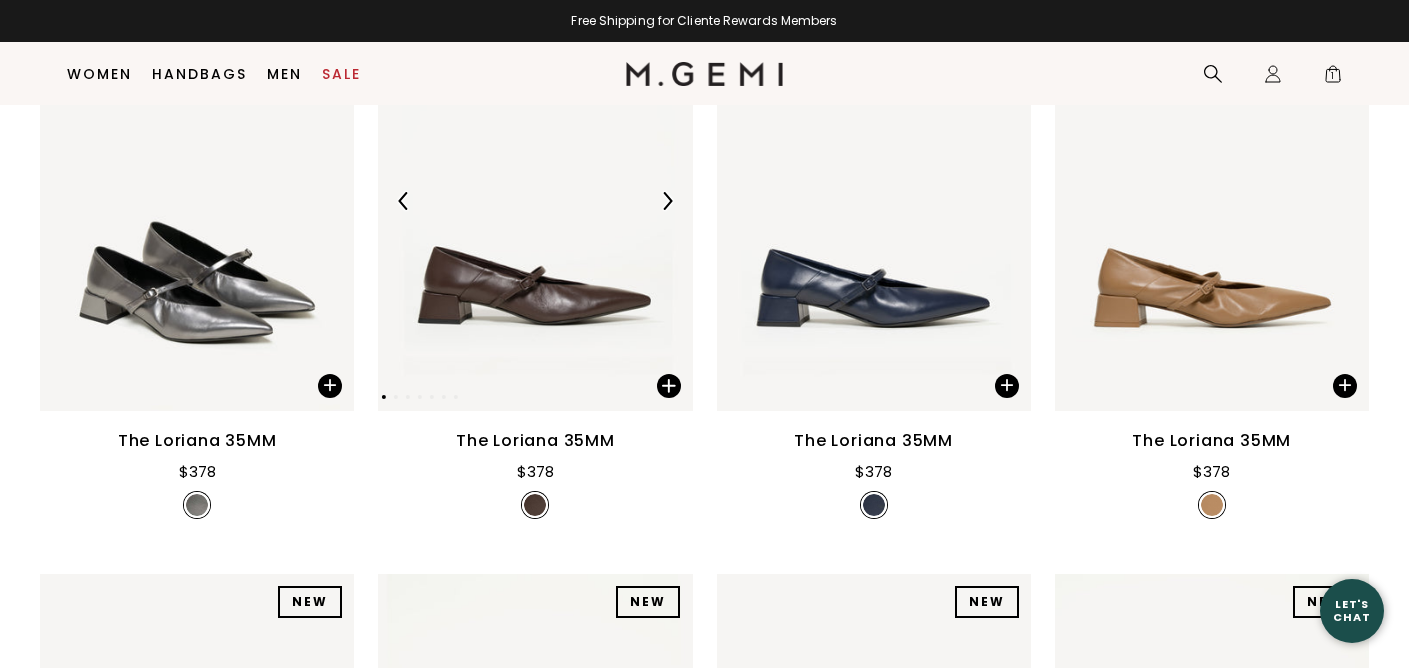 scroll, scrollTop: 392, scrollLeft: 0, axis: vertical 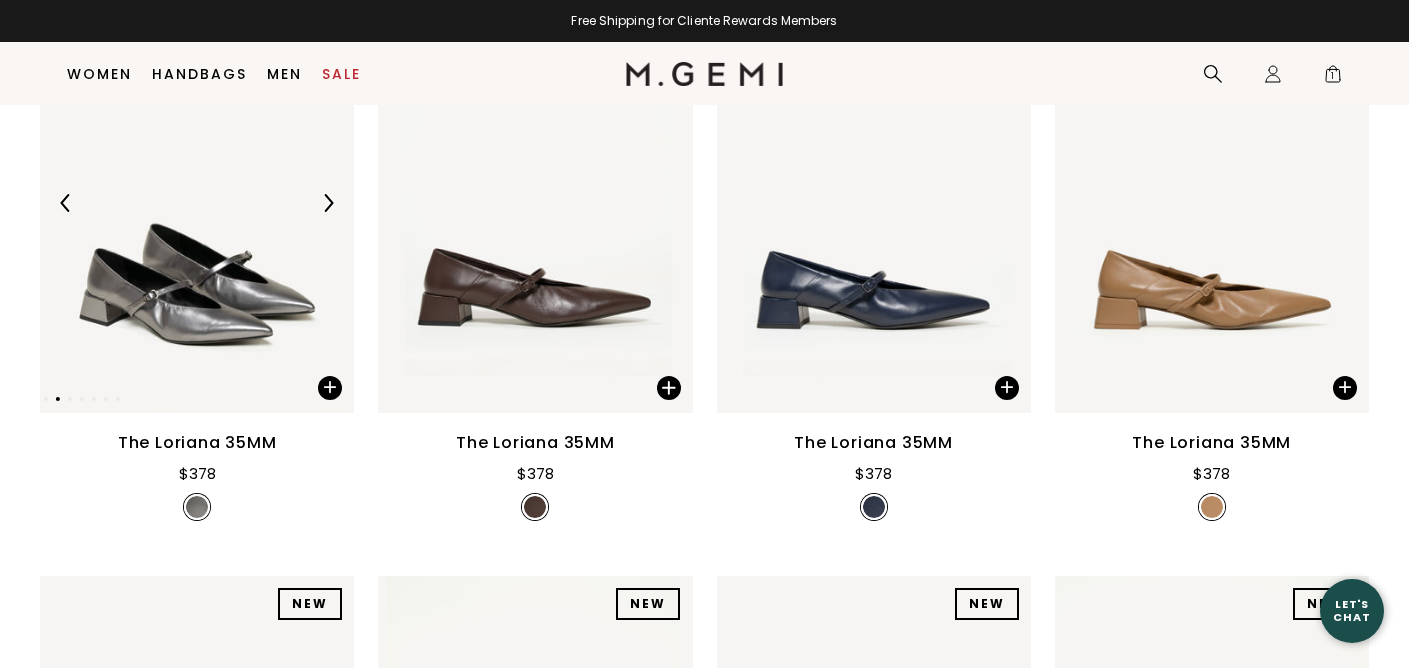 click at bounding box center [197, 203] 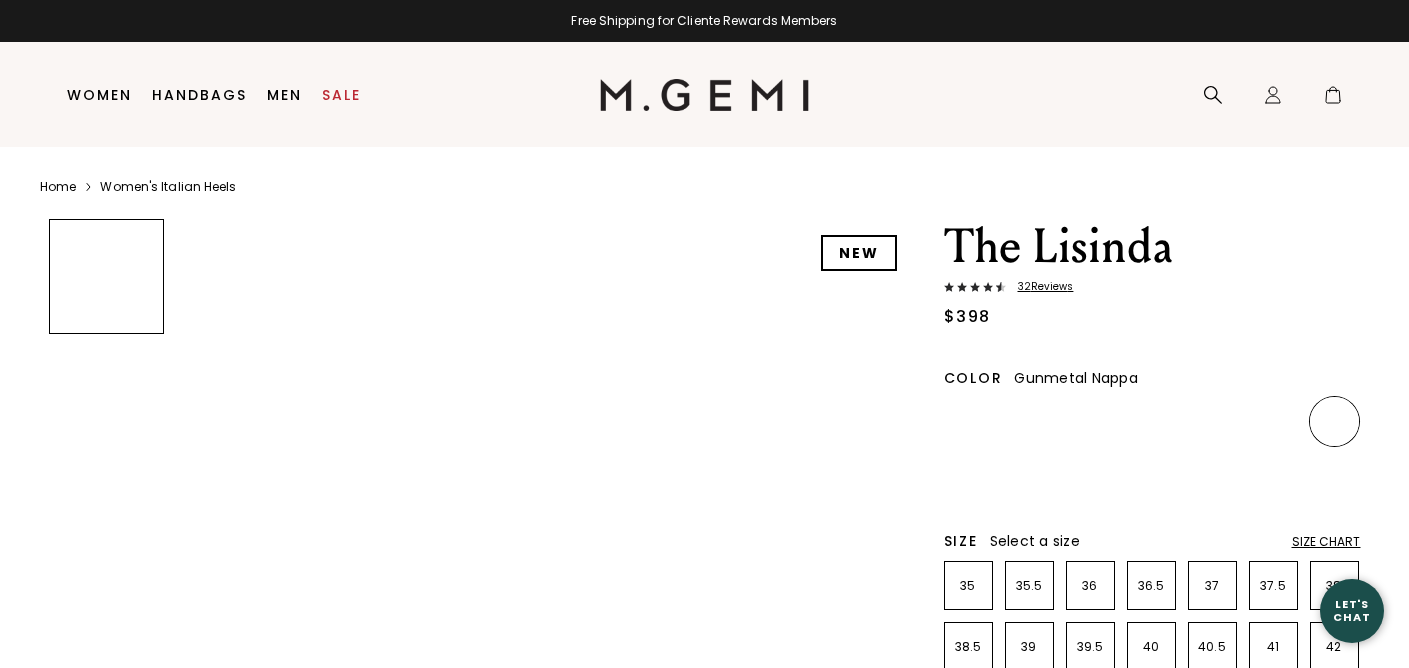 scroll, scrollTop: 0, scrollLeft: 0, axis: both 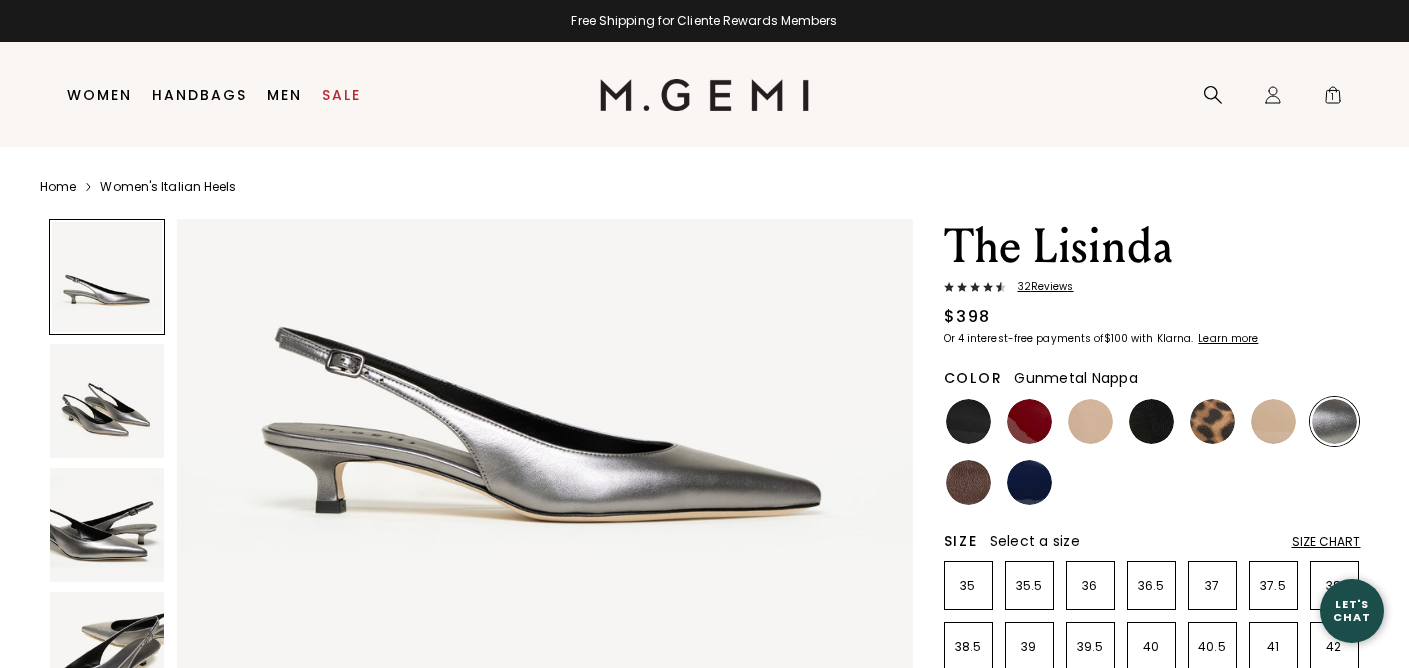 click at bounding box center (107, 525) 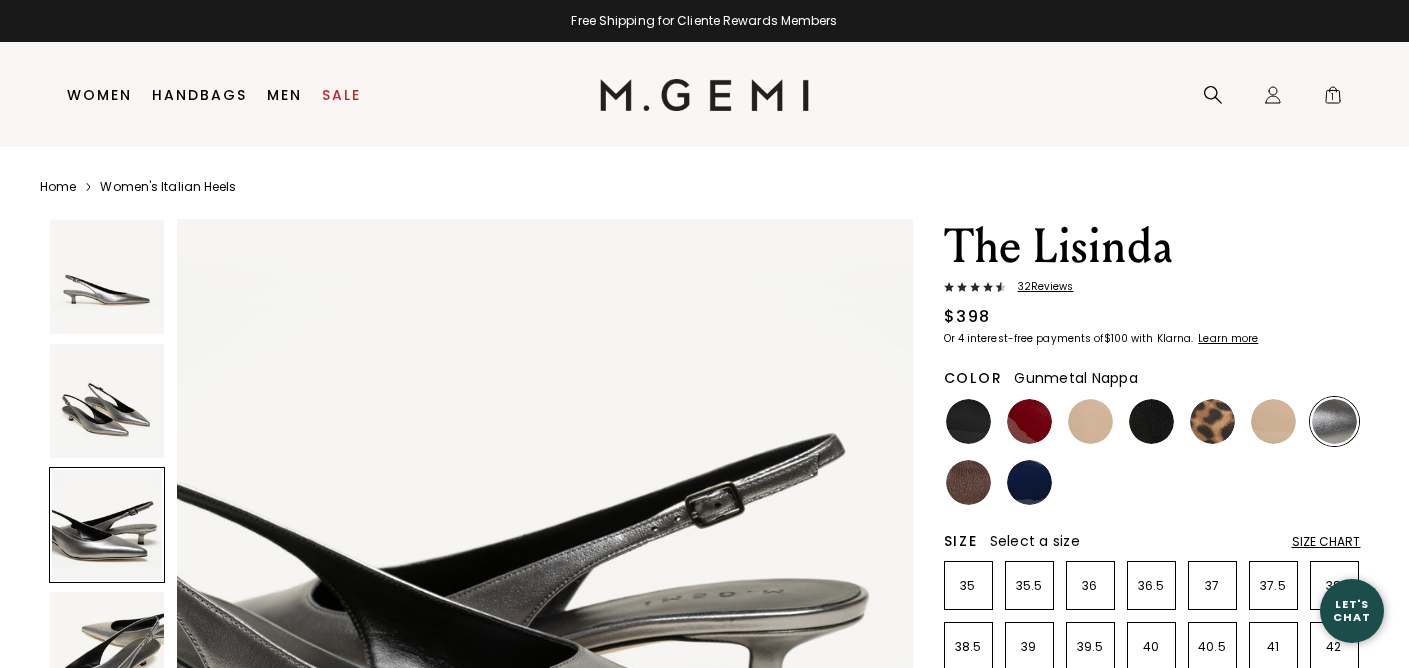 click at bounding box center (107, 401) 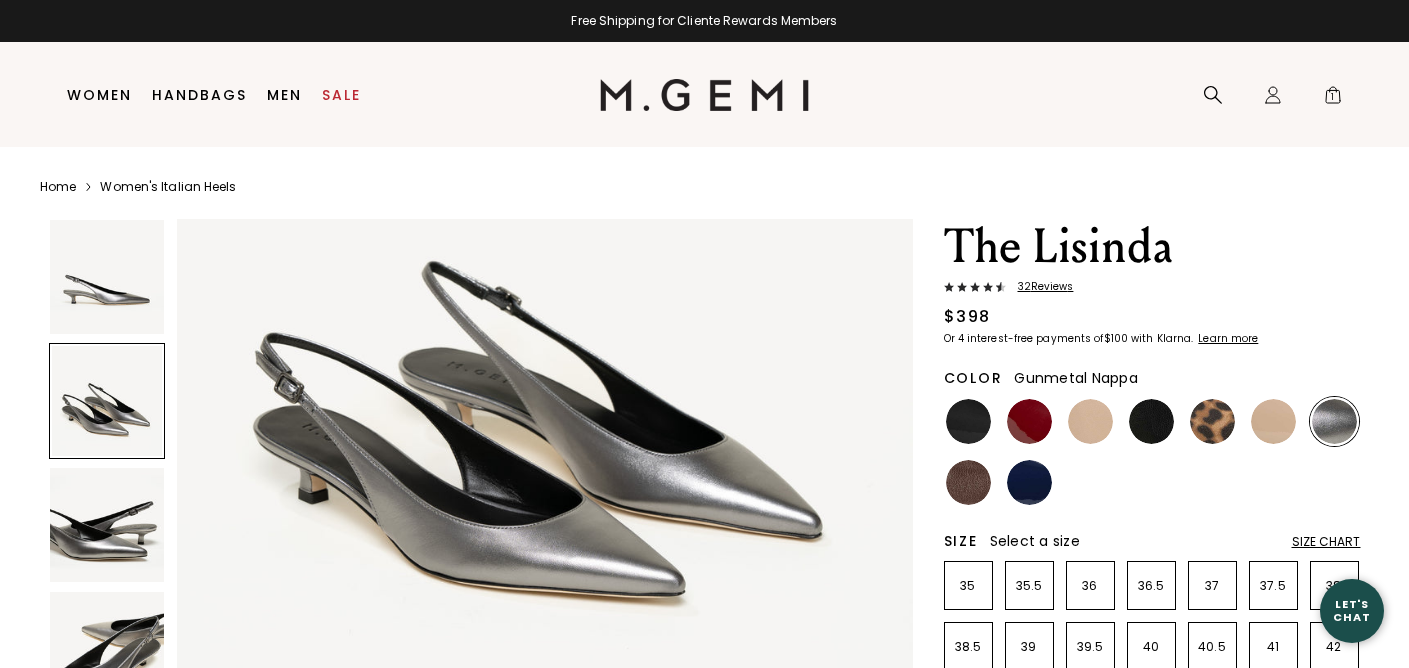 scroll, scrollTop: 974, scrollLeft: 0, axis: vertical 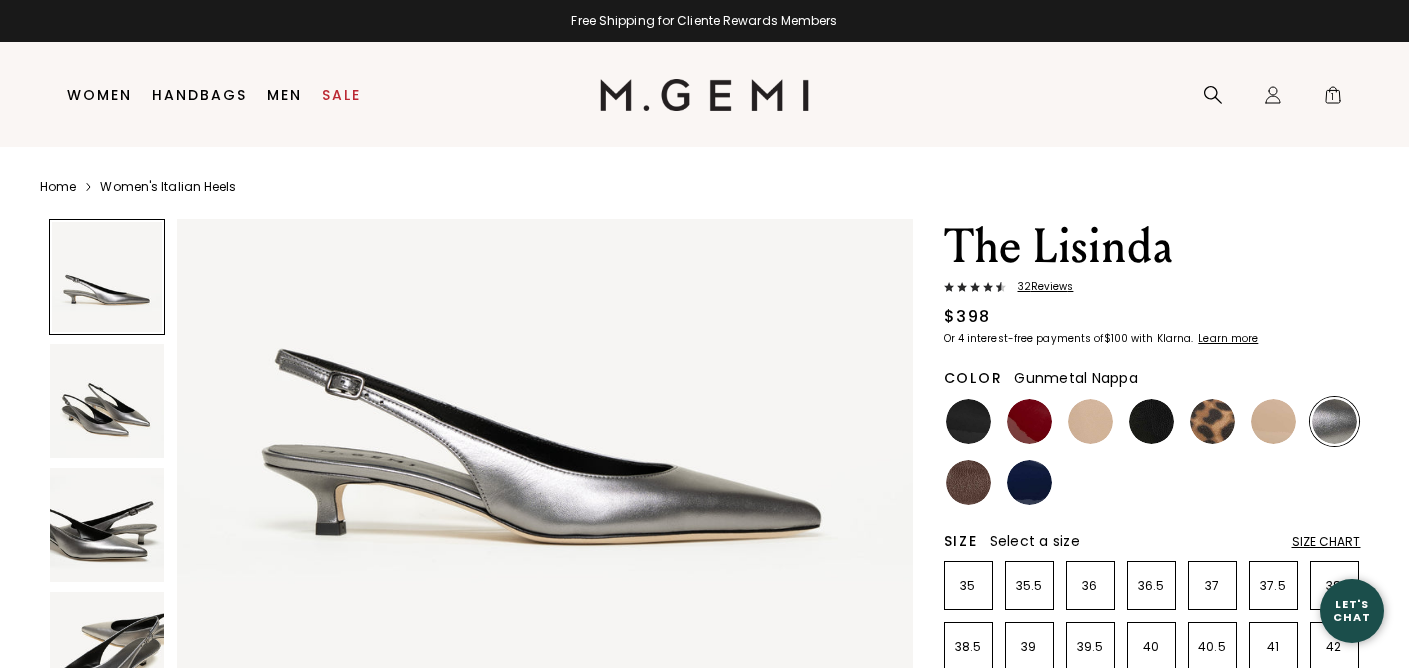 click at bounding box center [107, 401] 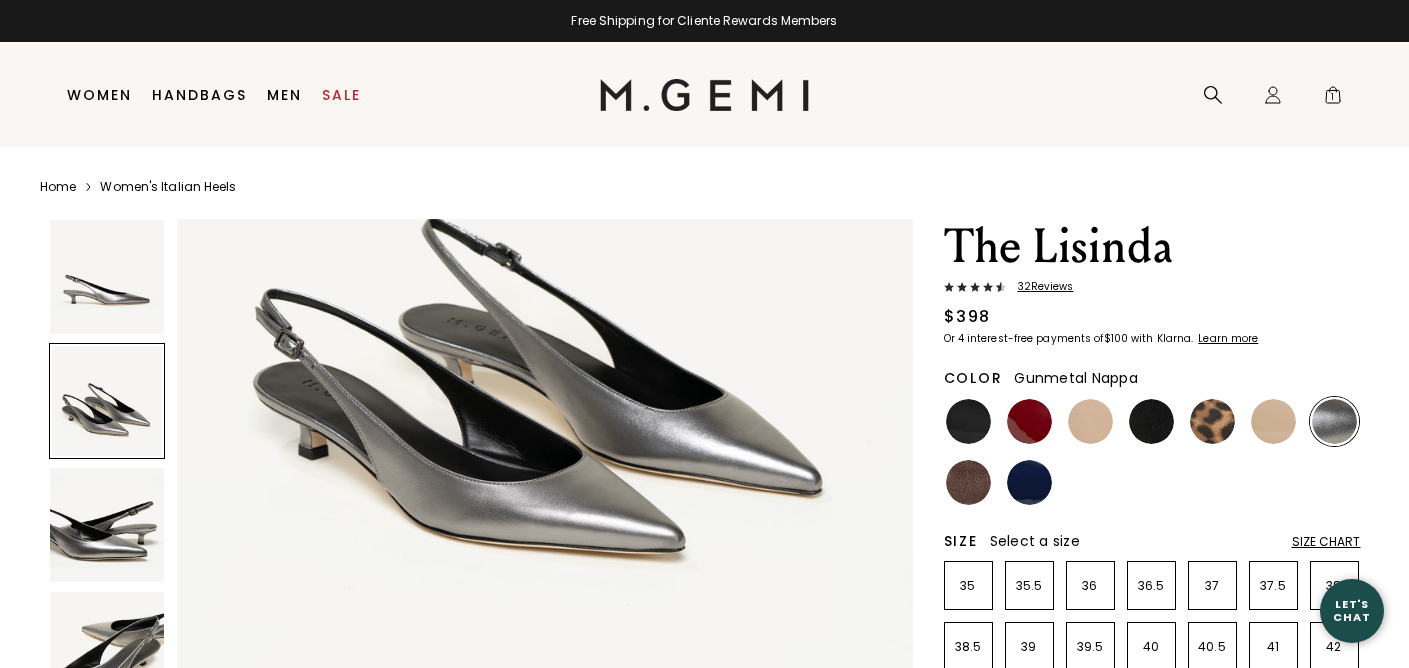 scroll, scrollTop: 1010, scrollLeft: 0, axis: vertical 